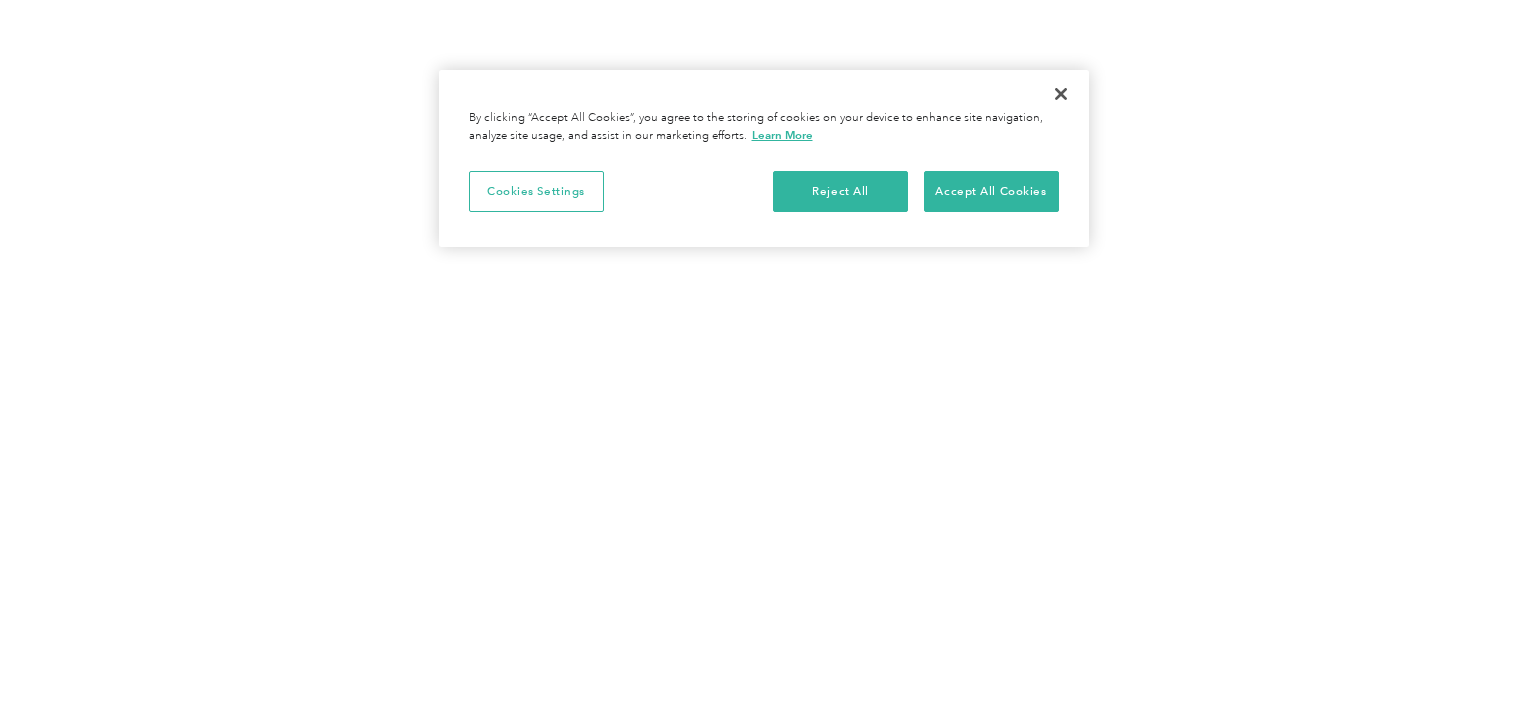 scroll, scrollTop: 0, scrollLeft: 0, axis: both 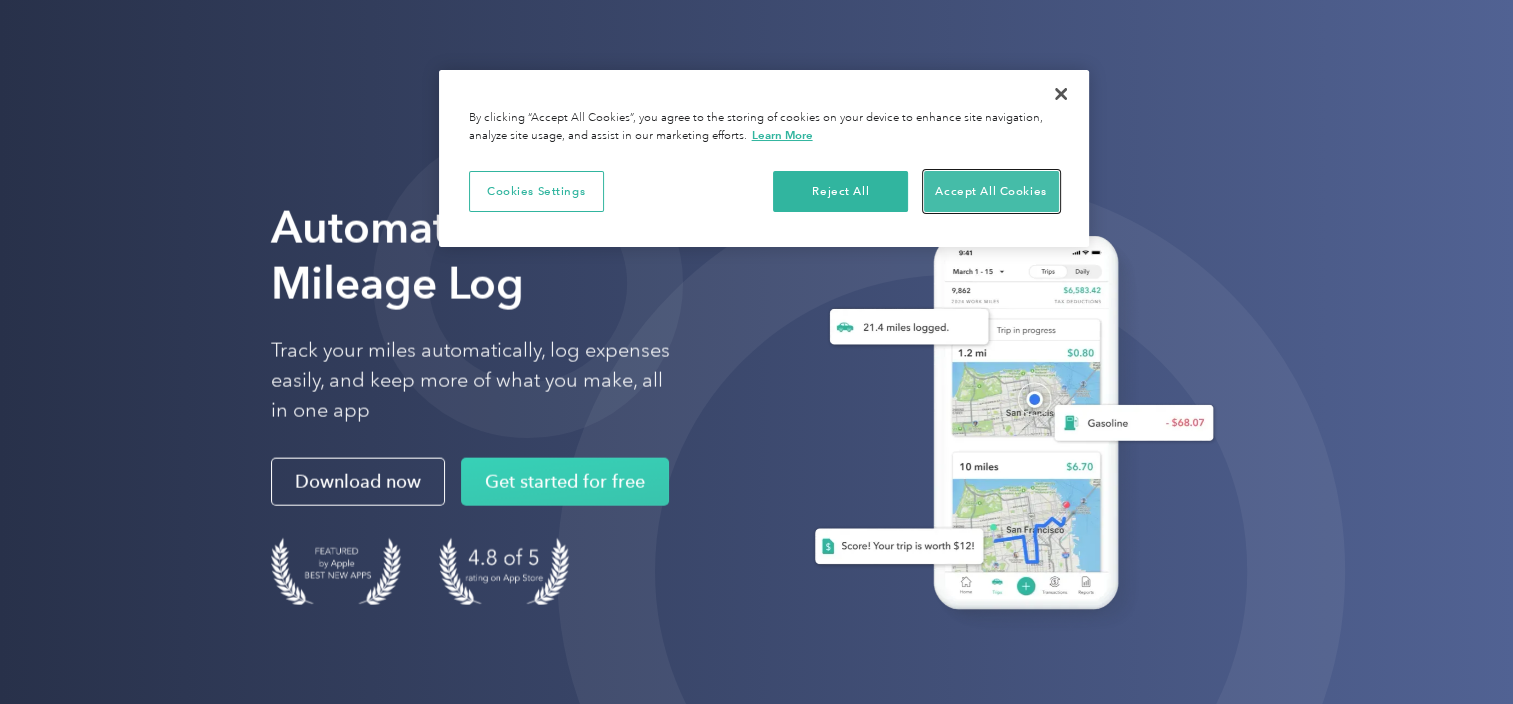 click on "Accept All Cookies" at bounding box center [991, 192] 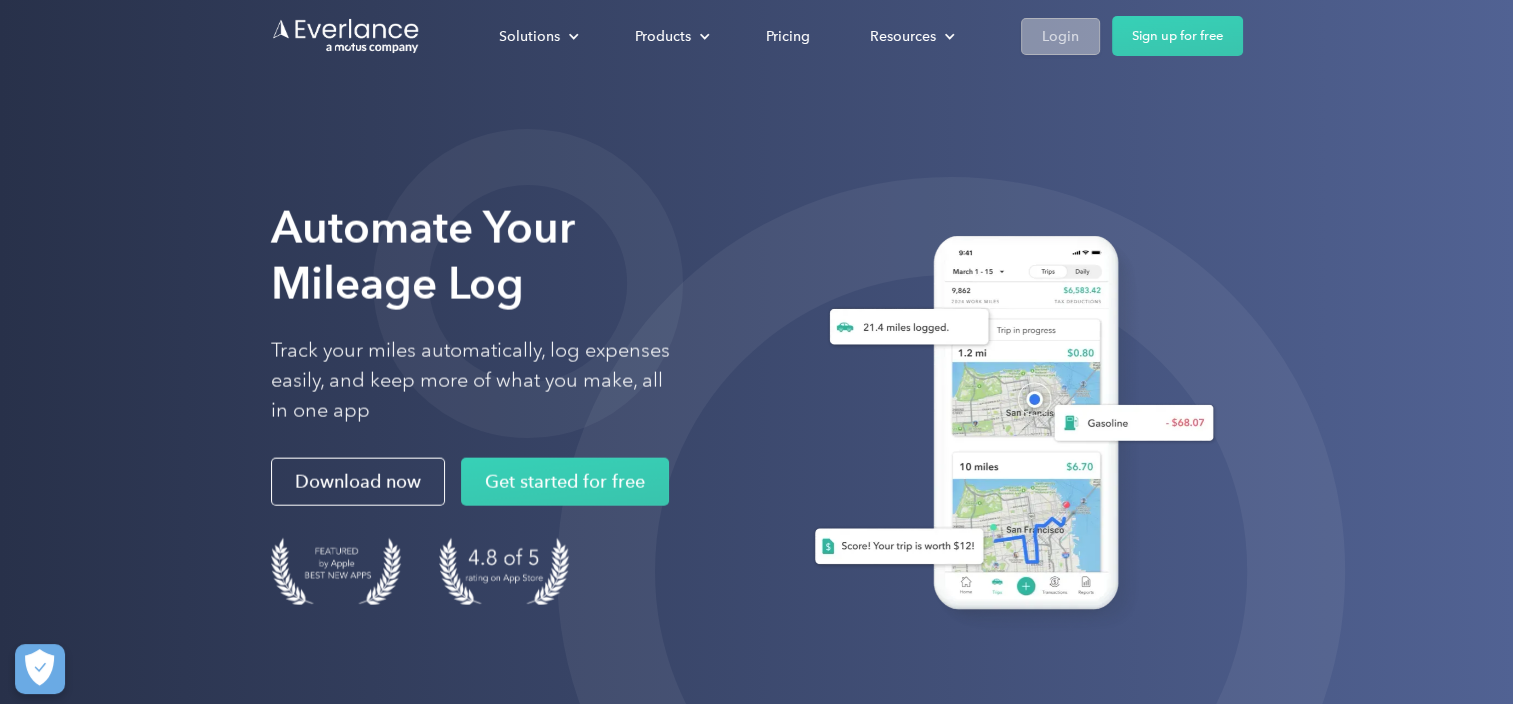 click on "Login" at bounding box center (1060, 36) 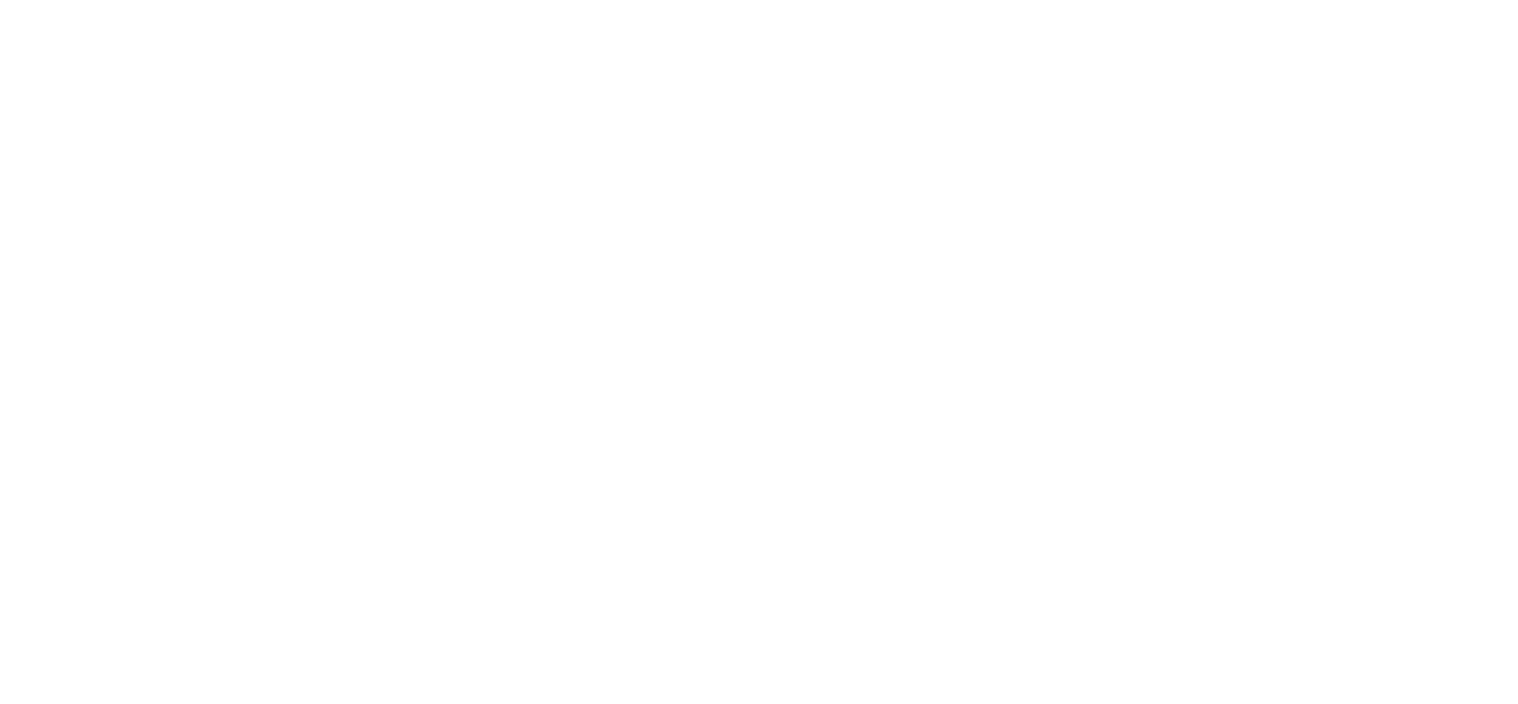 scroll, scrollTop: 0, scrollLeft: 0, axis: both 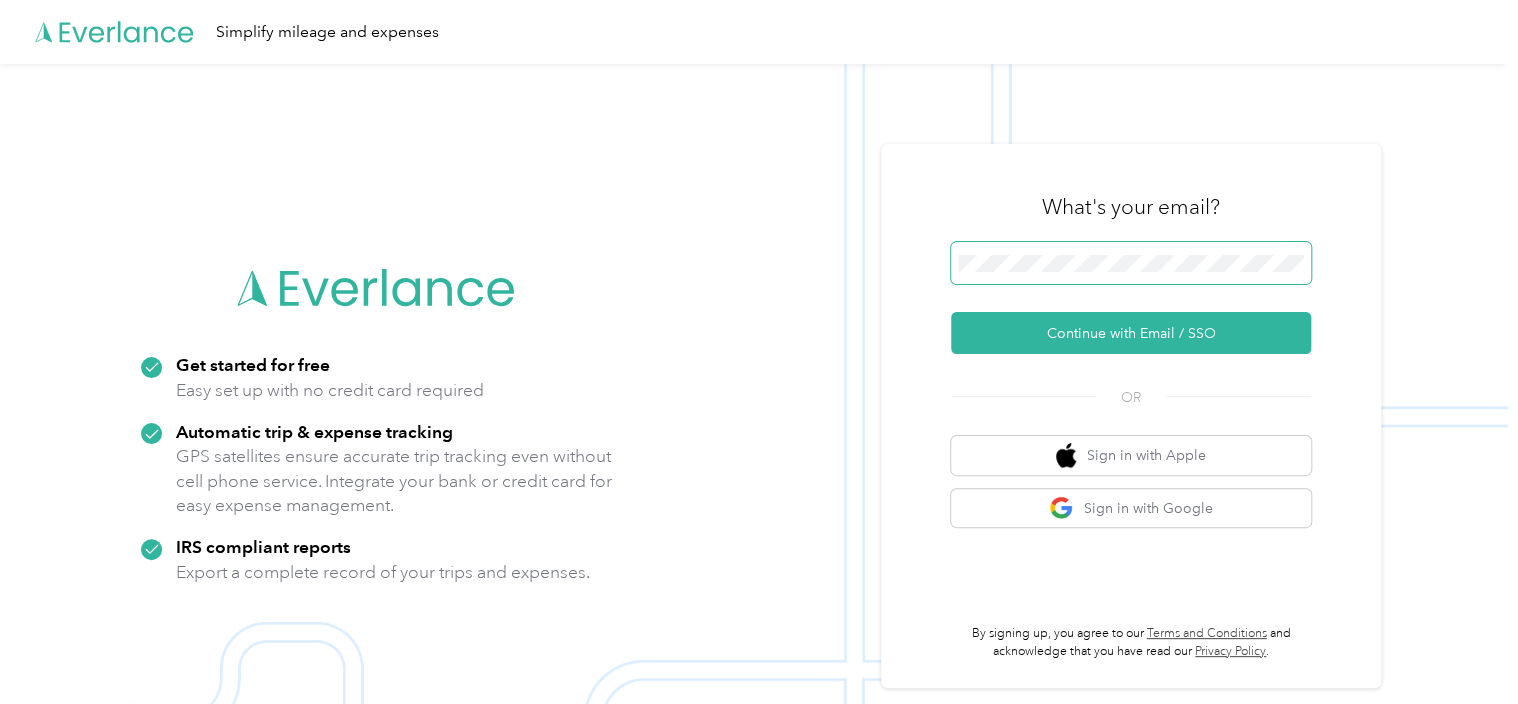 click at bounding box center [1131, 263] 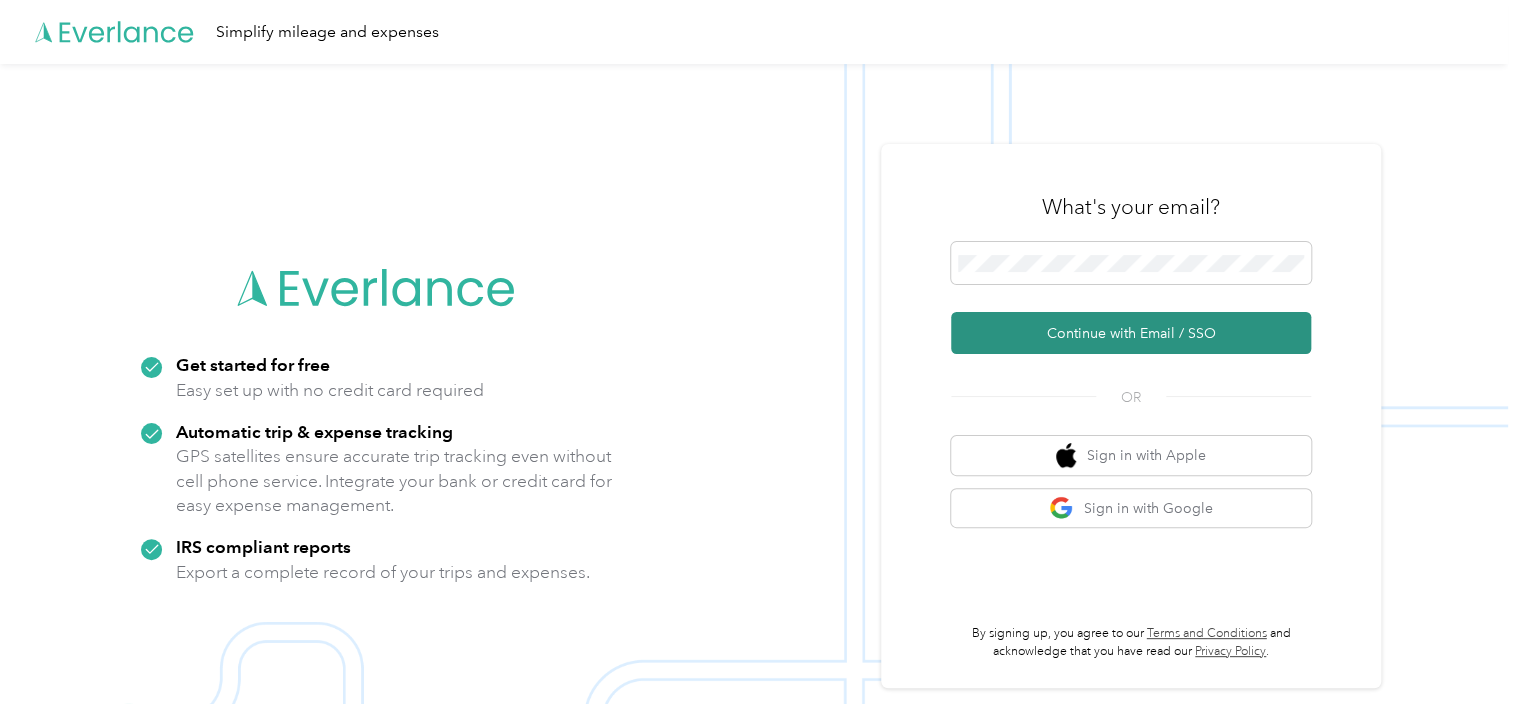 click on "Continue with Email / SSO" at bounding box center [1131, 333] 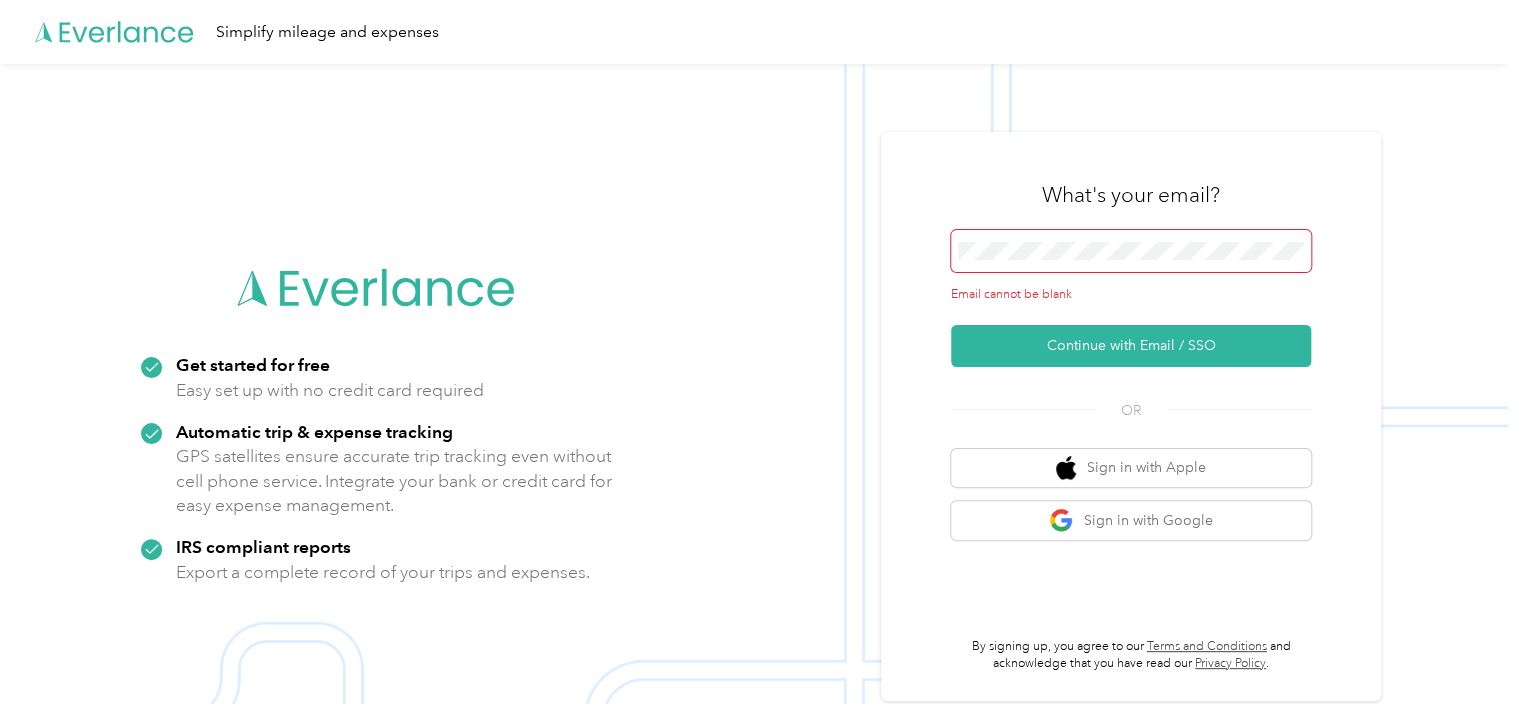 click at bounding box center [1131, 251] 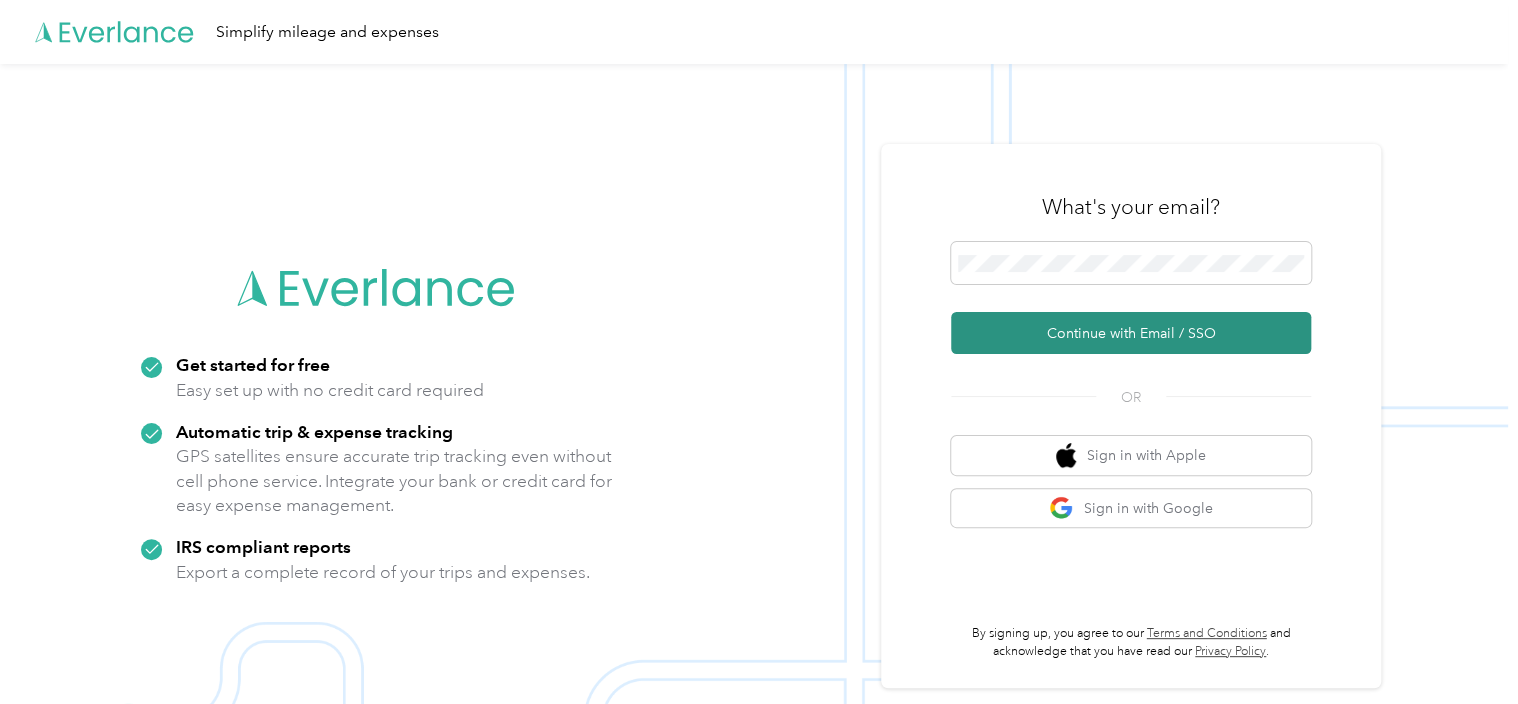 click on "Continue with Email / SSO" at bounding box center [1131, 333] 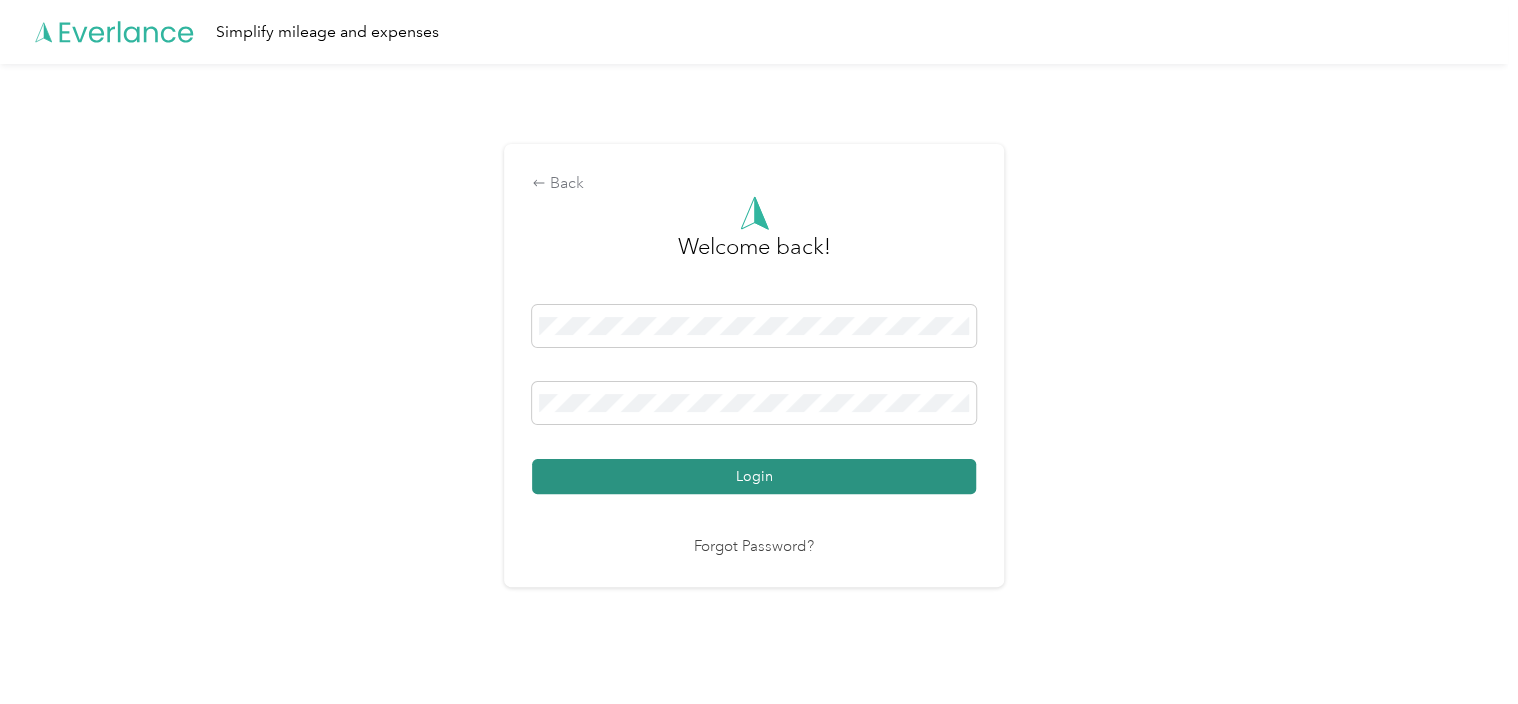 click on "Login" at bounding box center [754, 476] 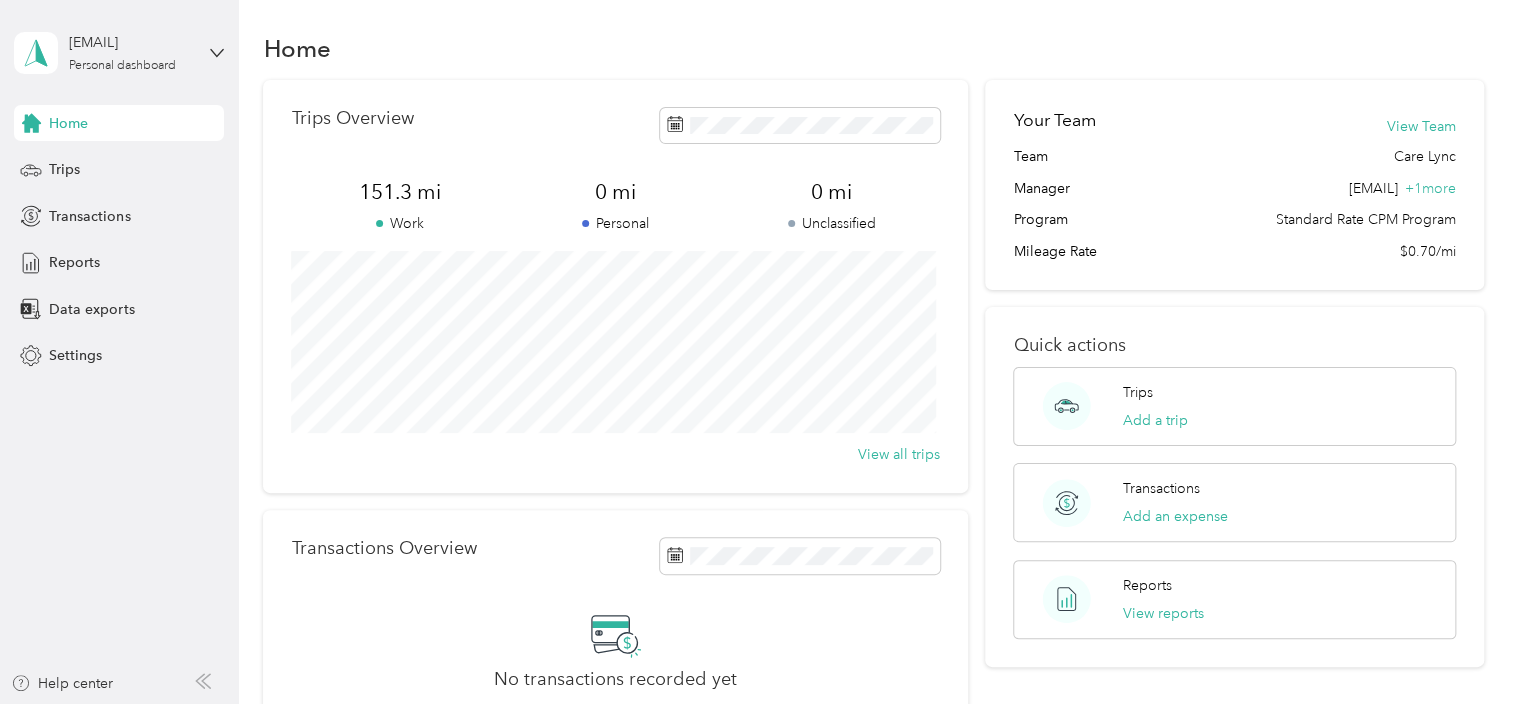scroll, scrollTop: 0, scrollLeft: 0, axis: both 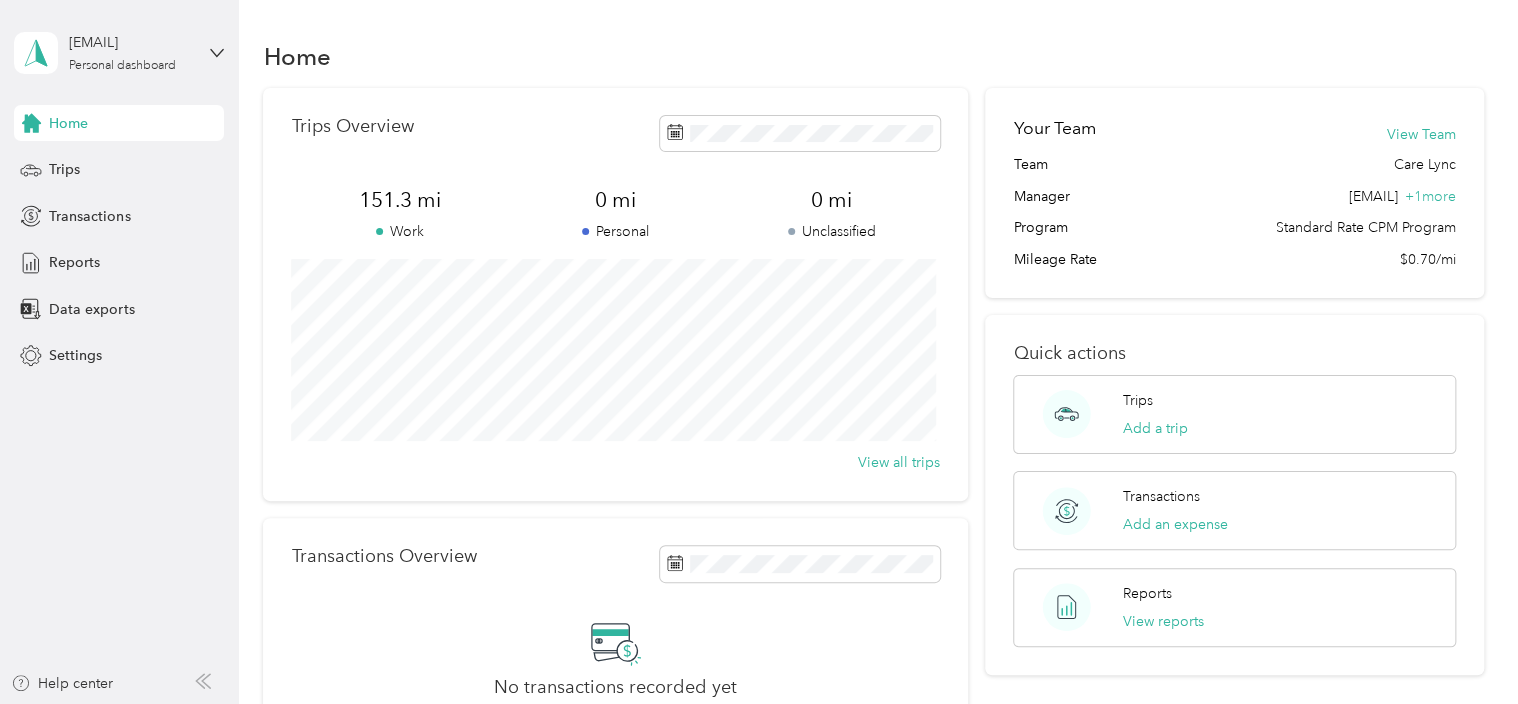 click on "dallison@care-lyncnv.com Personal dashboard" at bounding box center (119, 53) 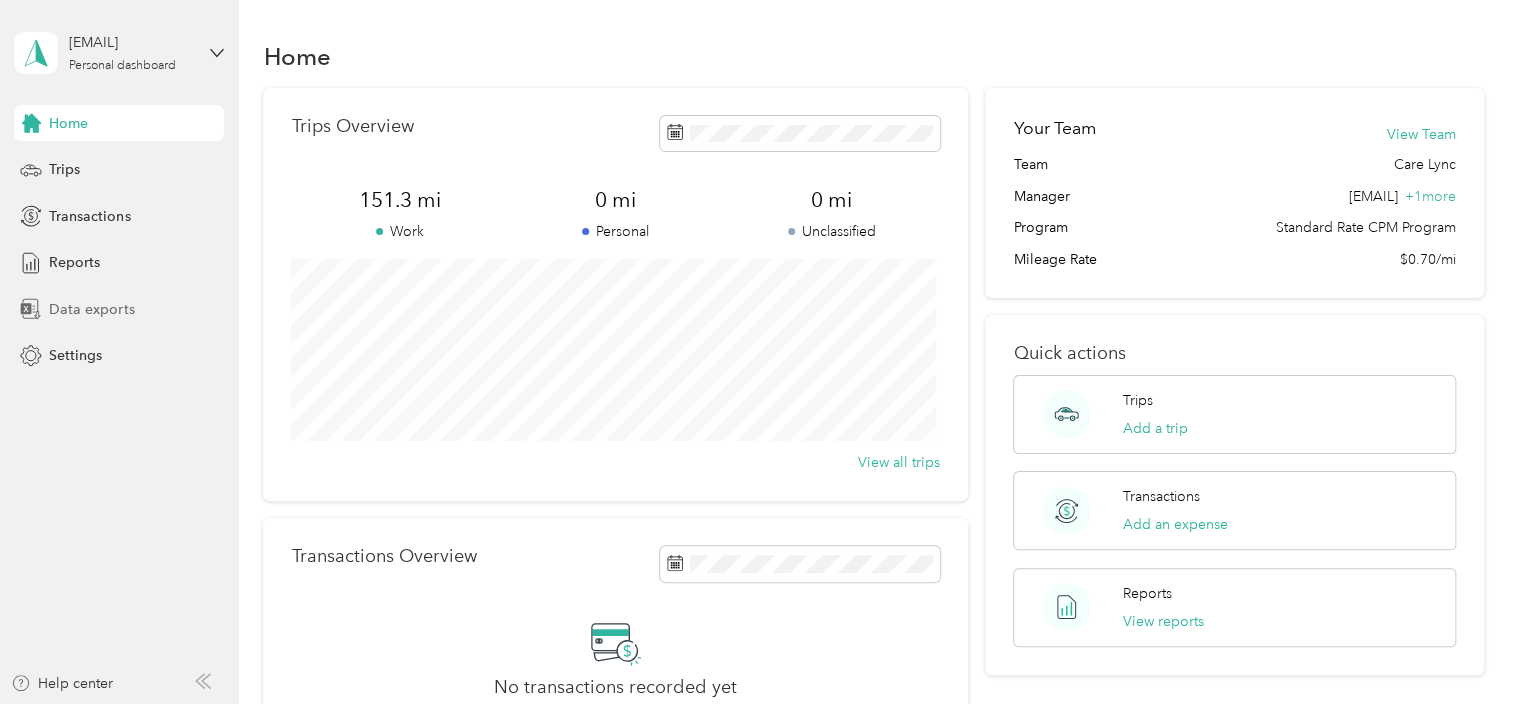 click on "Data exports" at bounding box center [119, 309] 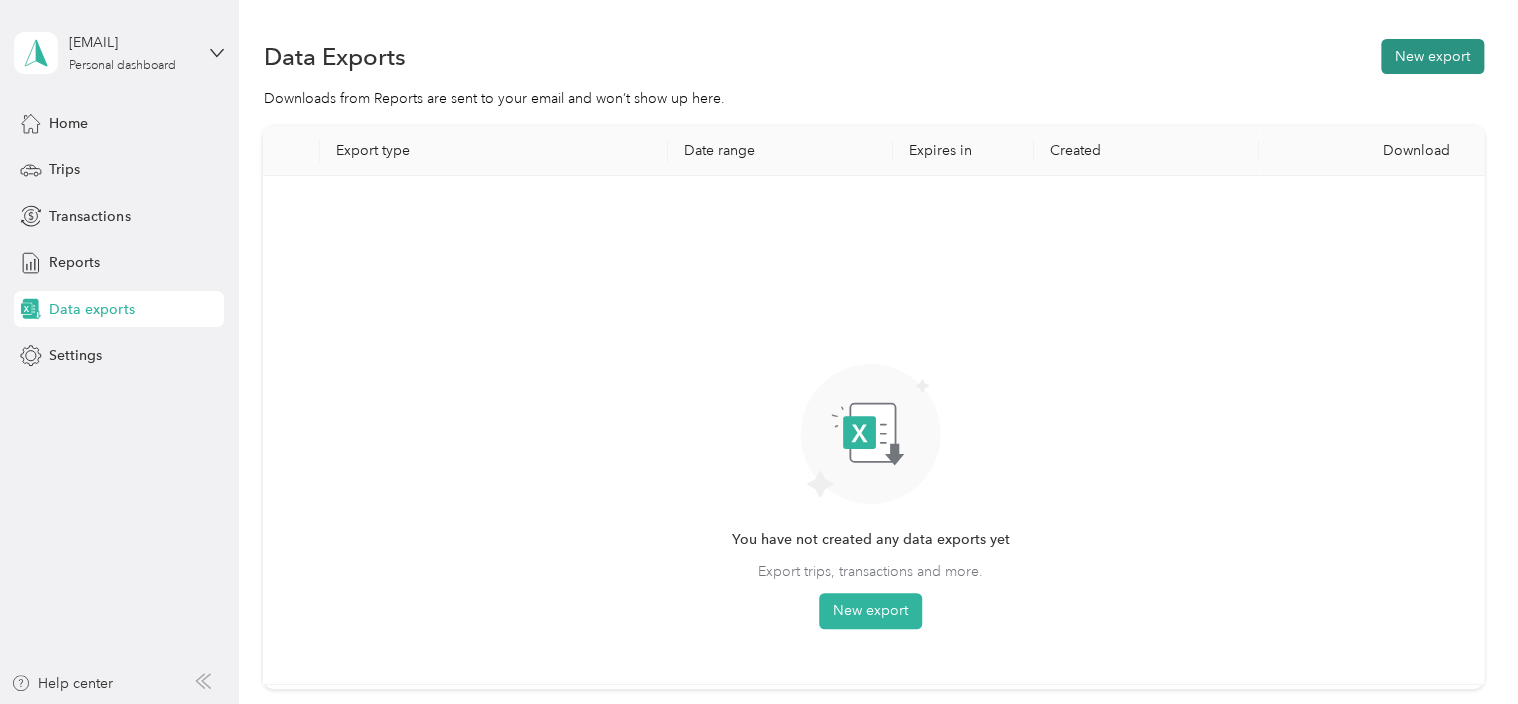 click on "New export" at bounding box center [1432, 56] 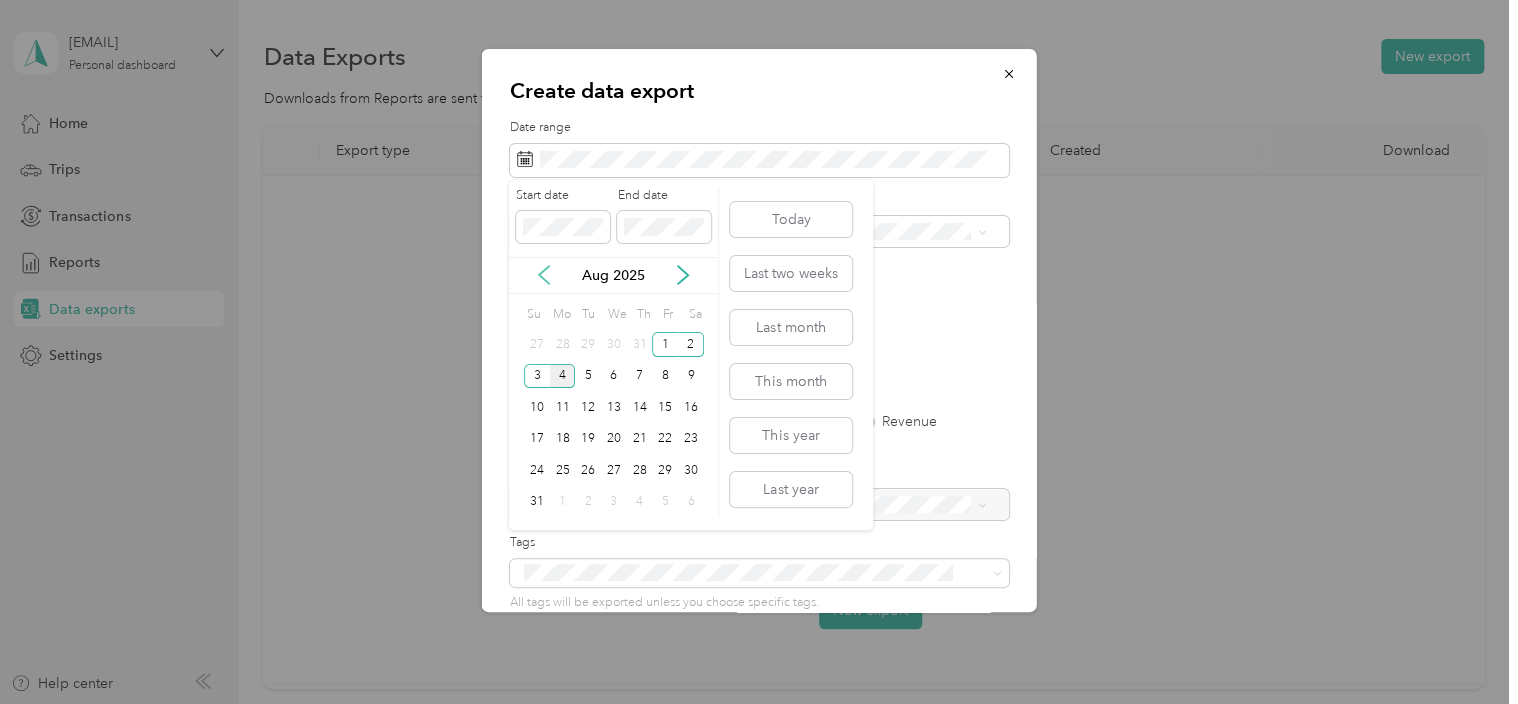 click 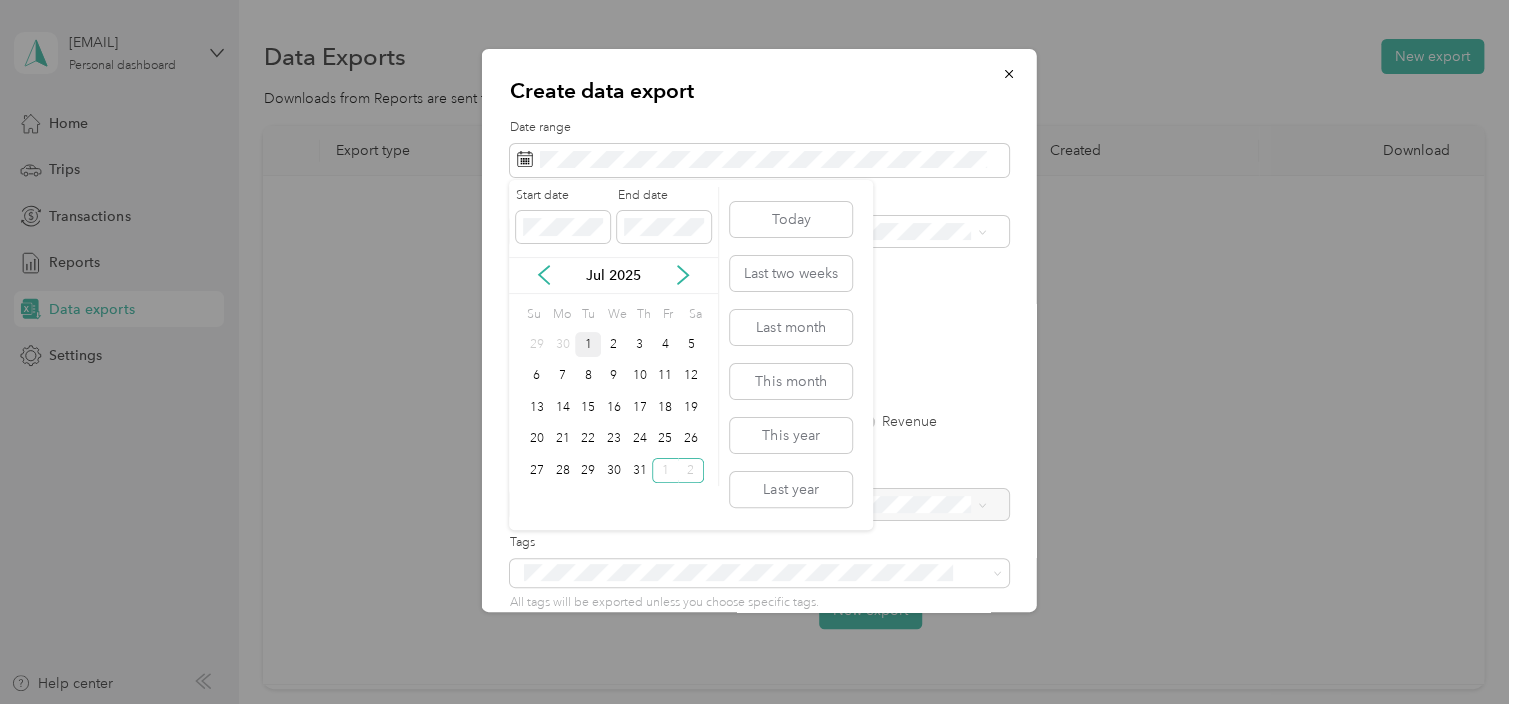 click on "1" at bounding box center [588, 344] 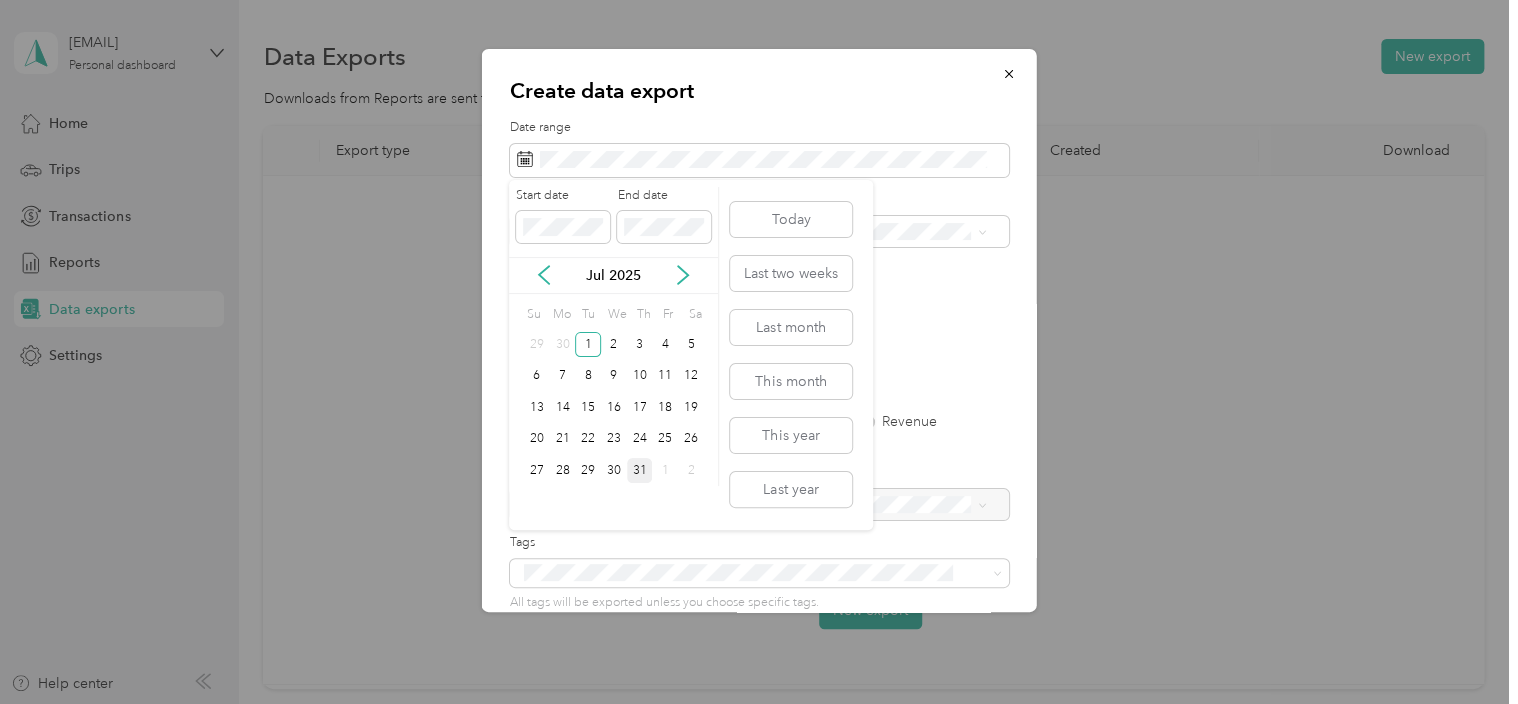 click on "31" at bounding box center [640, 470] 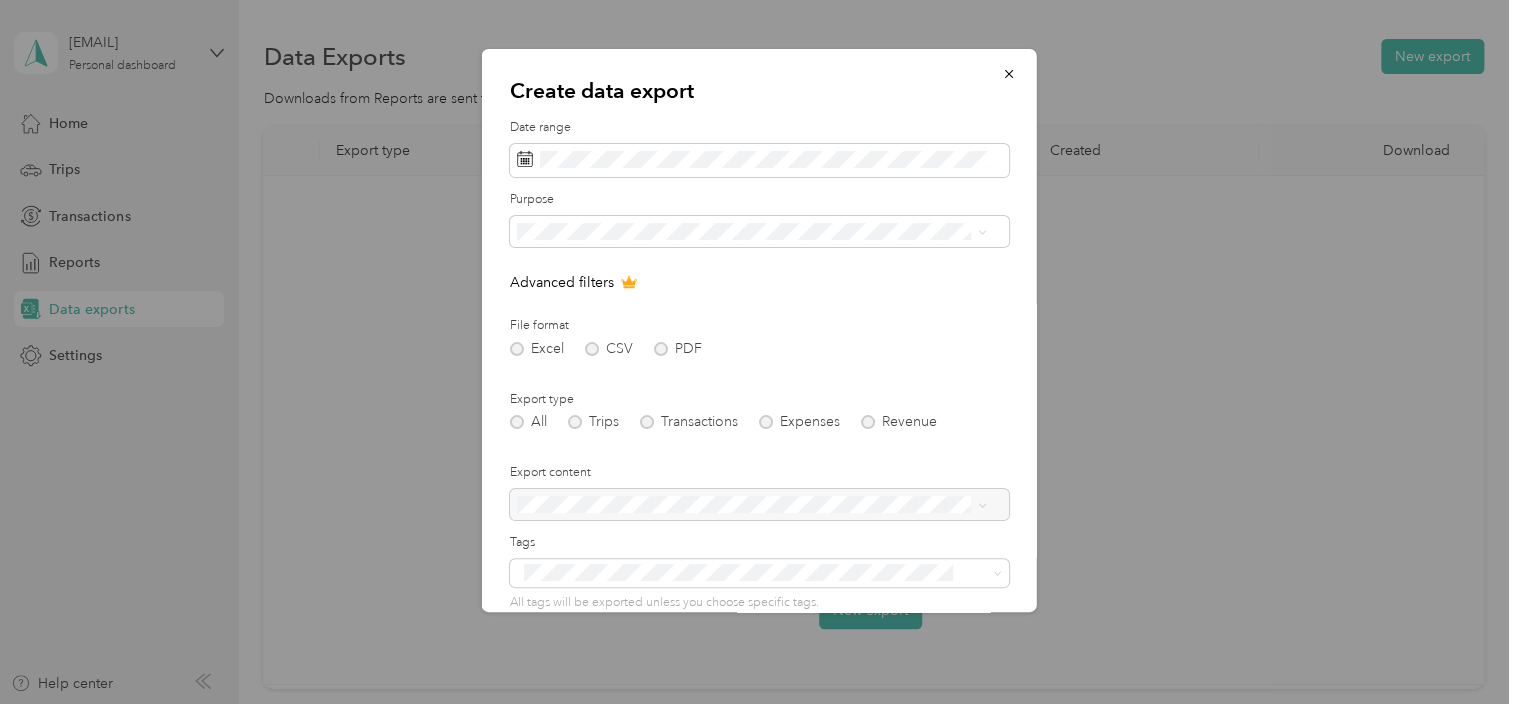 click on "Care Lync" at bounding box center (751, 298) 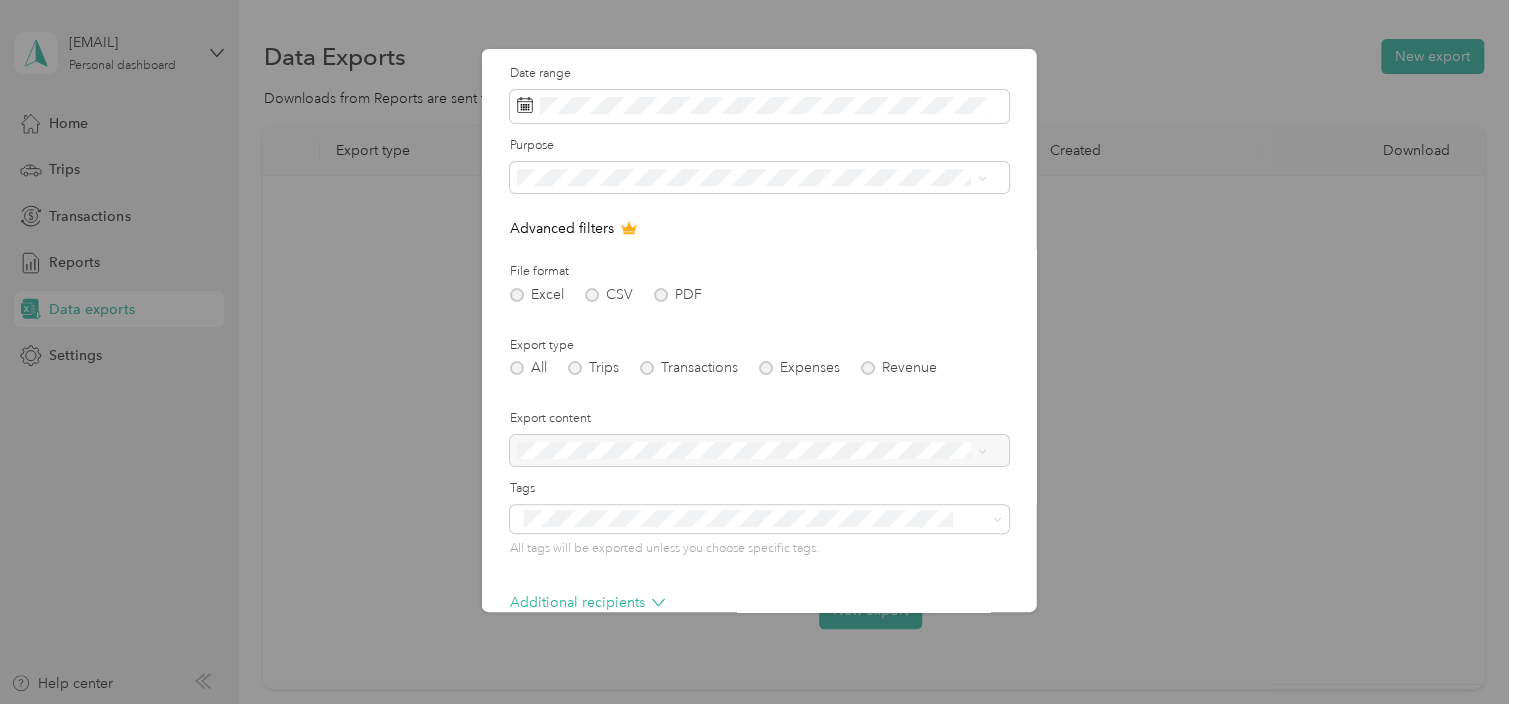scroll, scrollTop: 55, scrollLeft: 0, axis: vertical 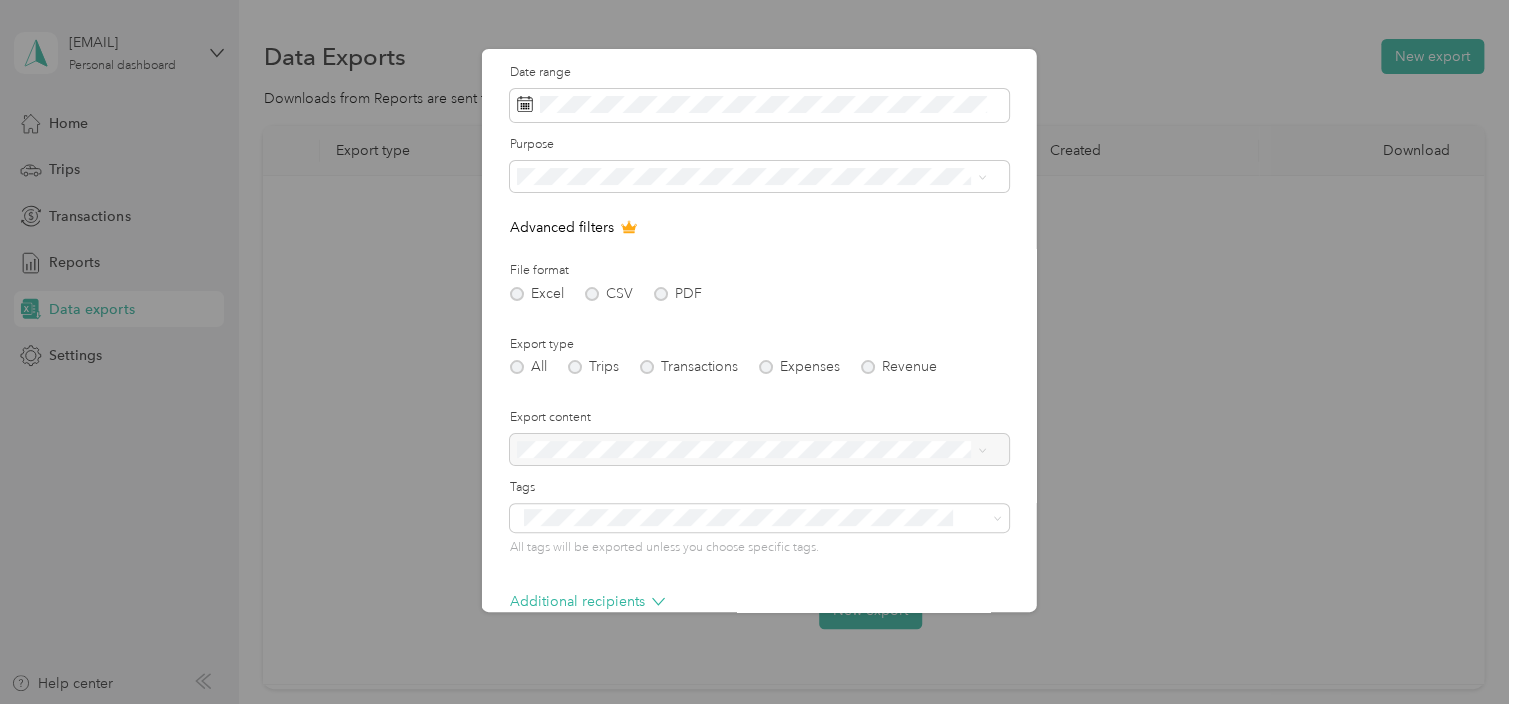 click on "All Trips Transactions Expenses Revenue" at bounding box center (759, 367) 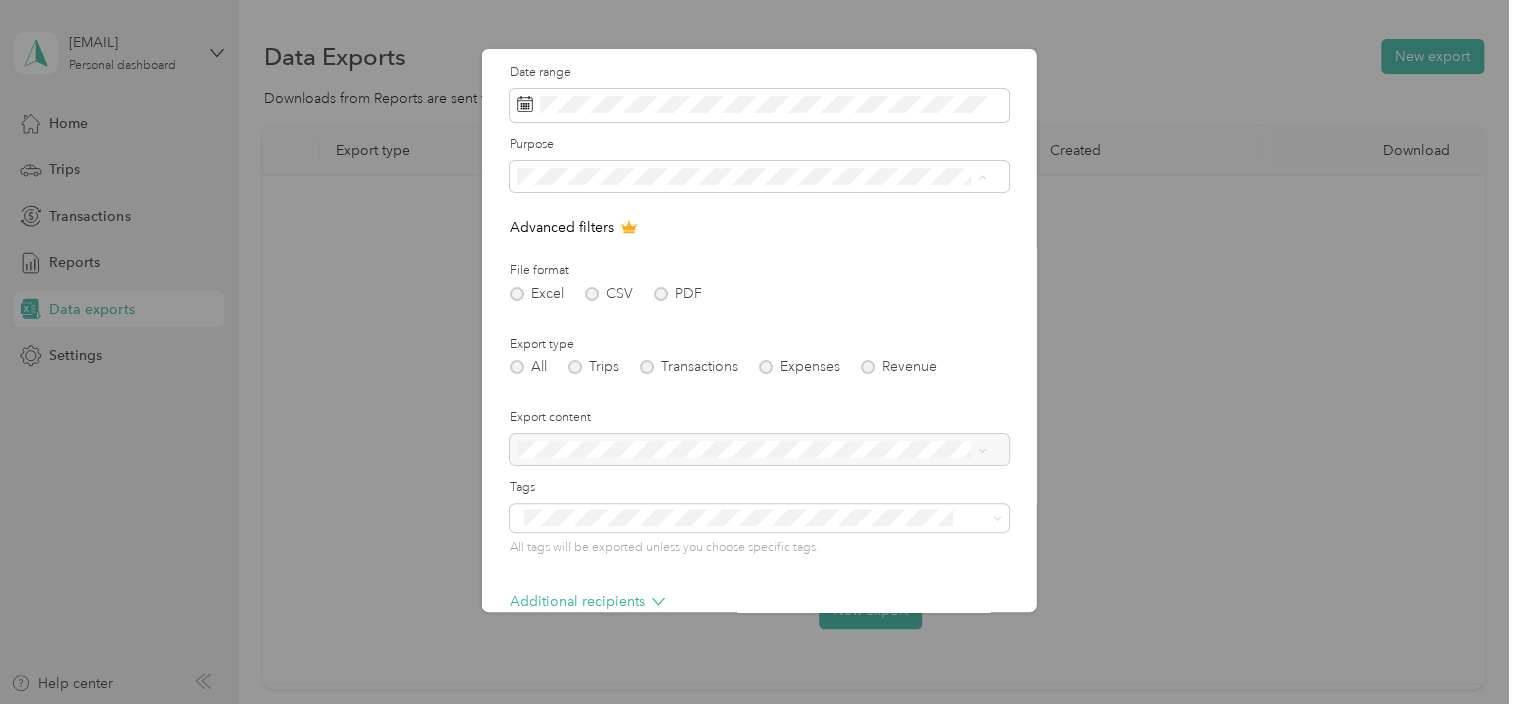 click on "Care Lync" at bounding box center (739, 246) 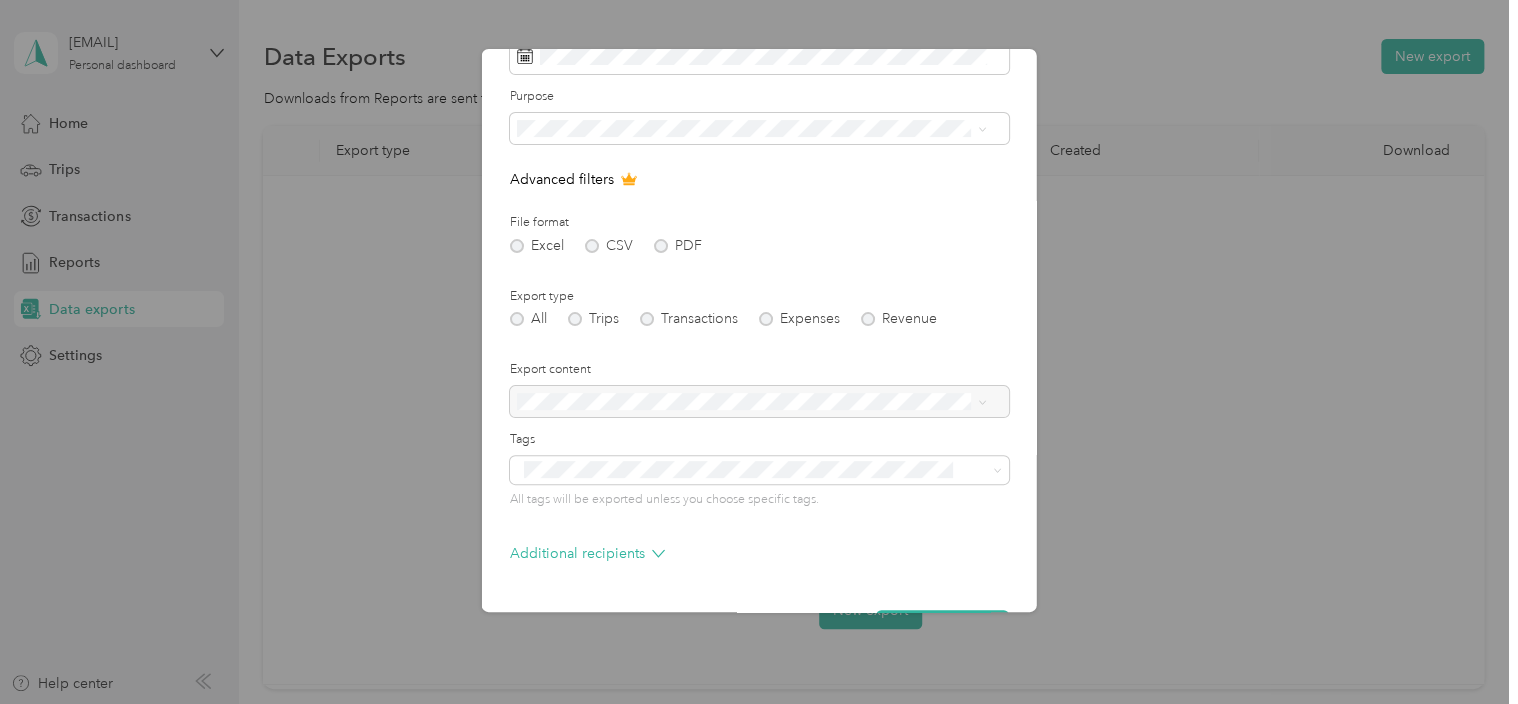 scroll, scrollTop: 102, scrollLeft: 0, axis: vertical 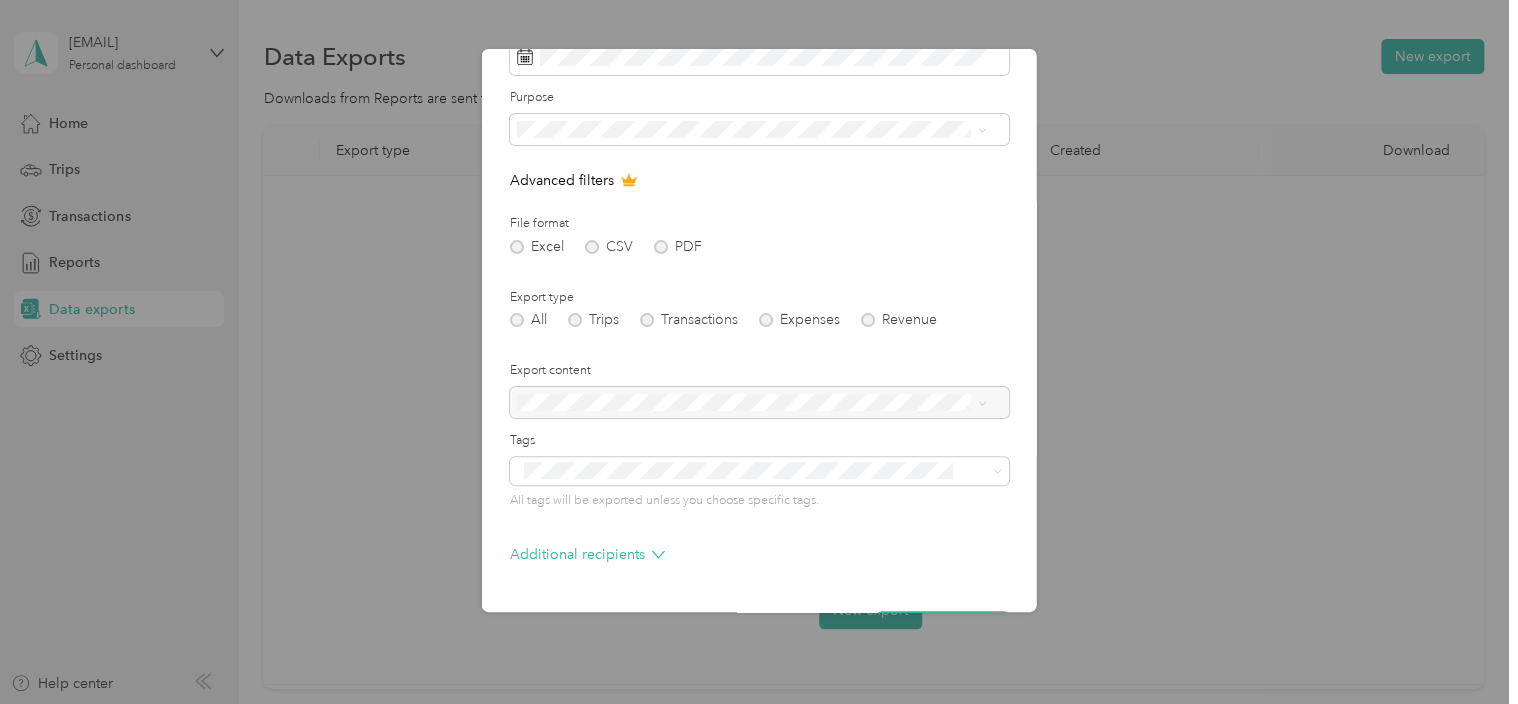 click at bounding box center [759, 403] 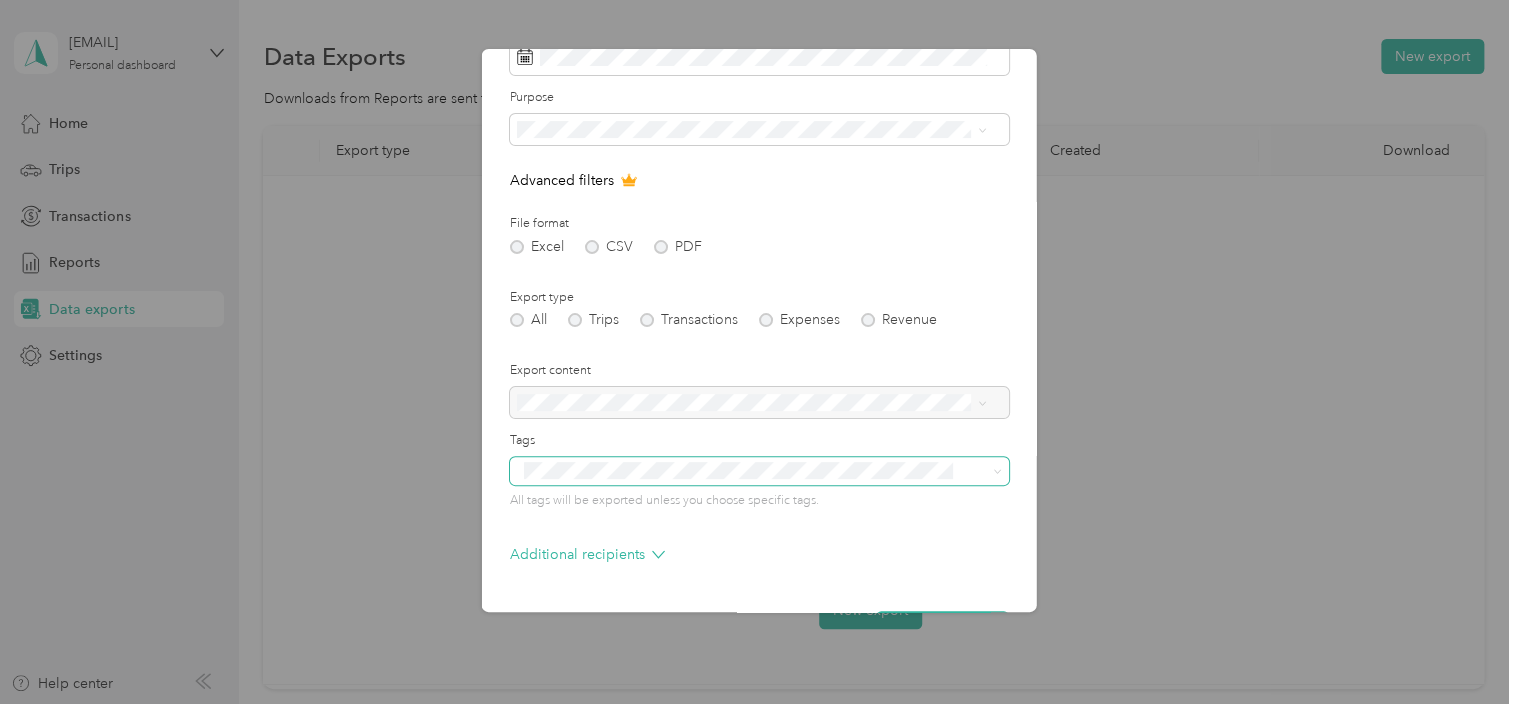 scroll, scrollTop: 164, scrollLeft: 0, axis: vertical 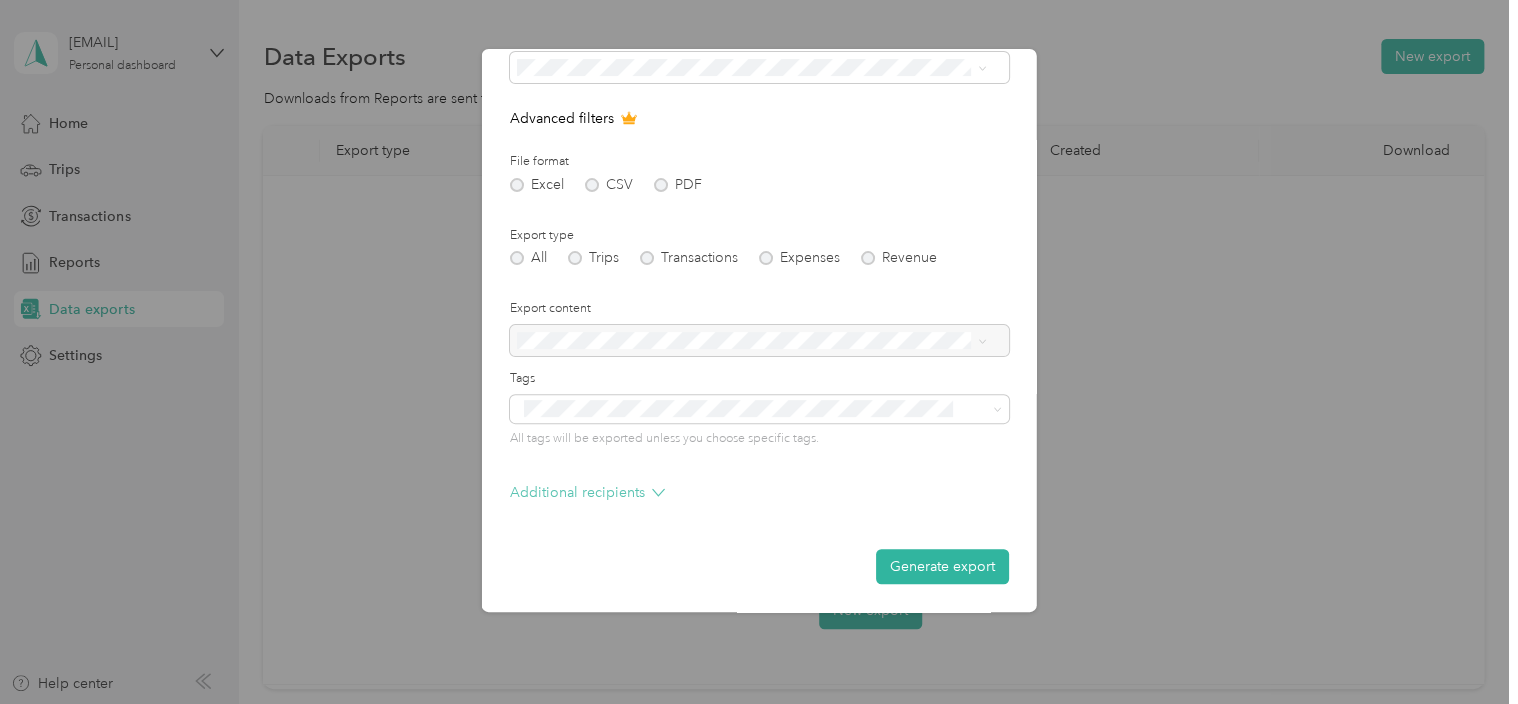 click on "Additional recipients" at bounding box center (587, 492) 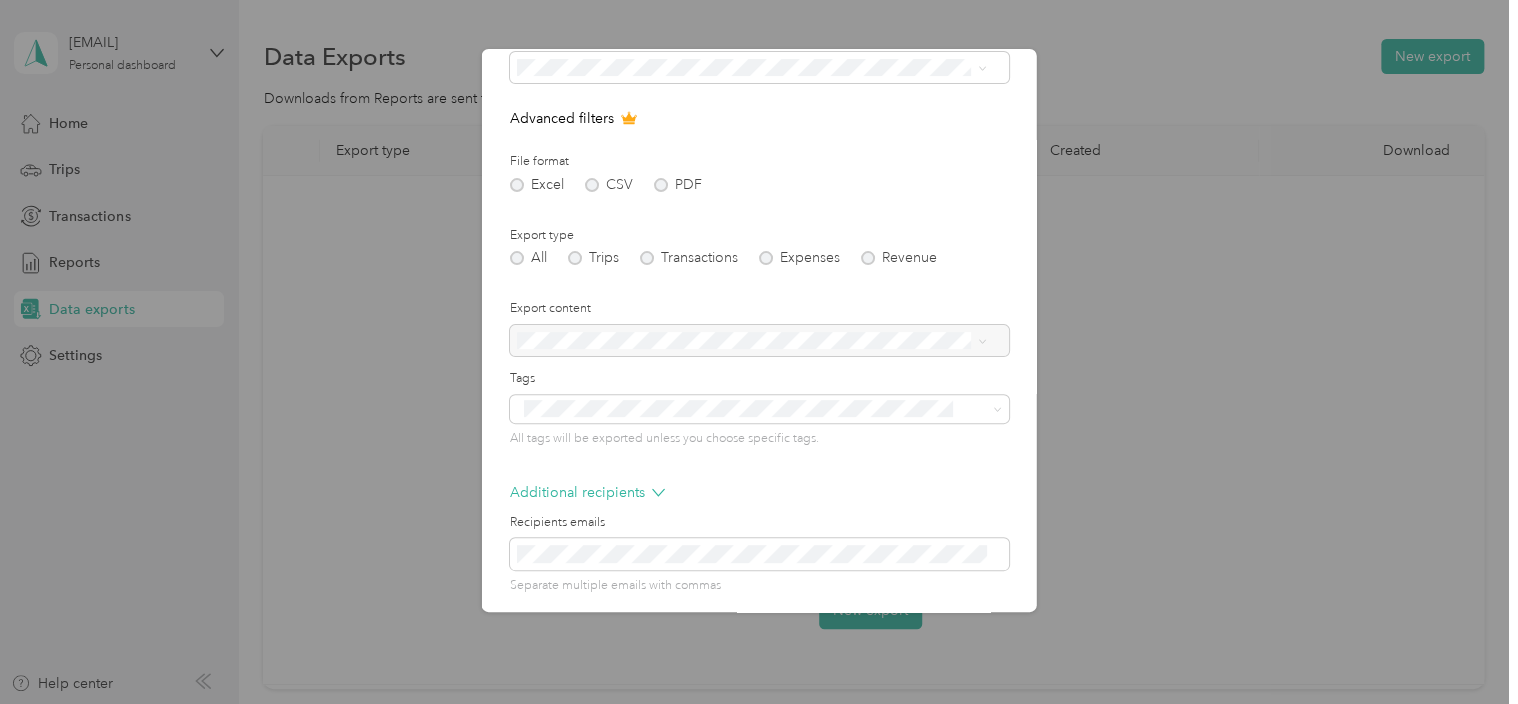 scroll, scrollTop: 244, scrollLeft: 0, axis: vertical 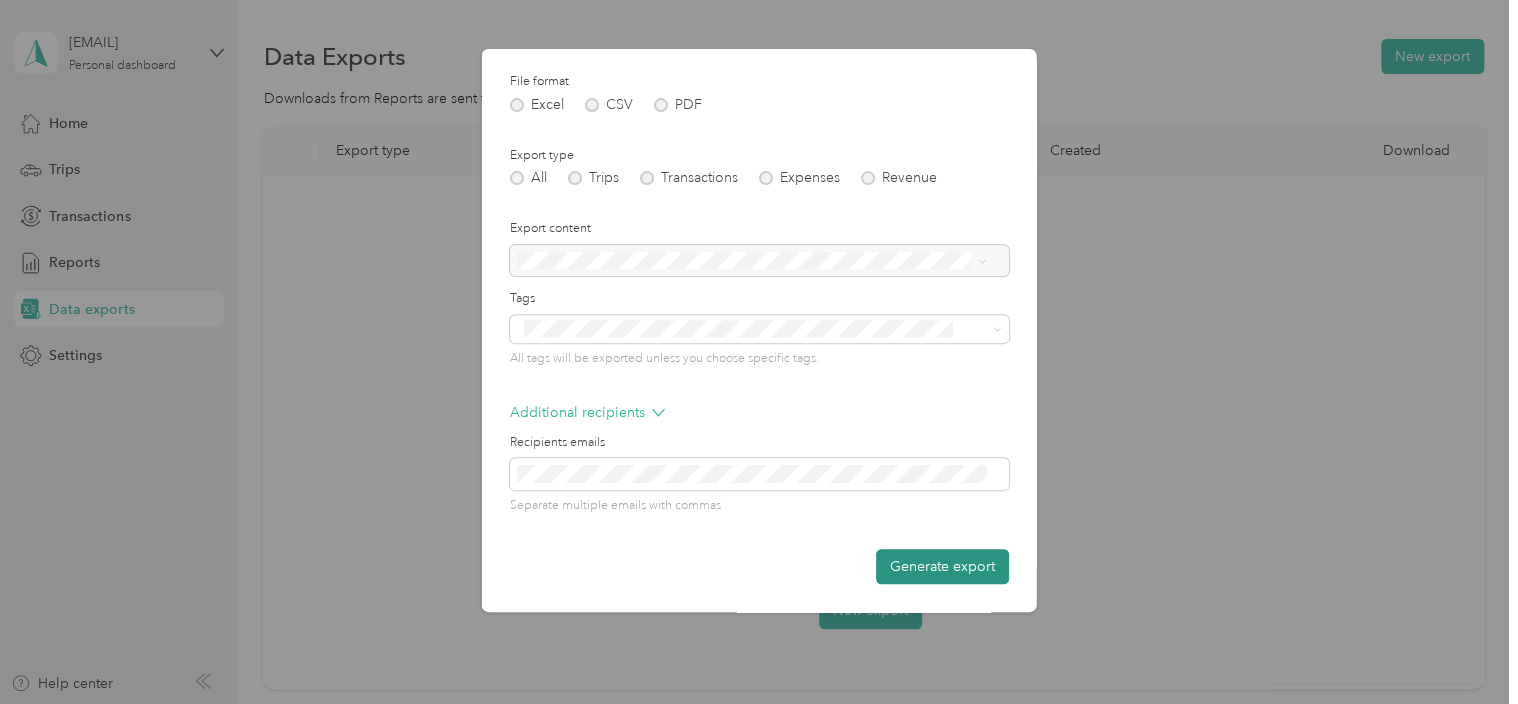 click on "Generate export" at bounding box center (942, 566) 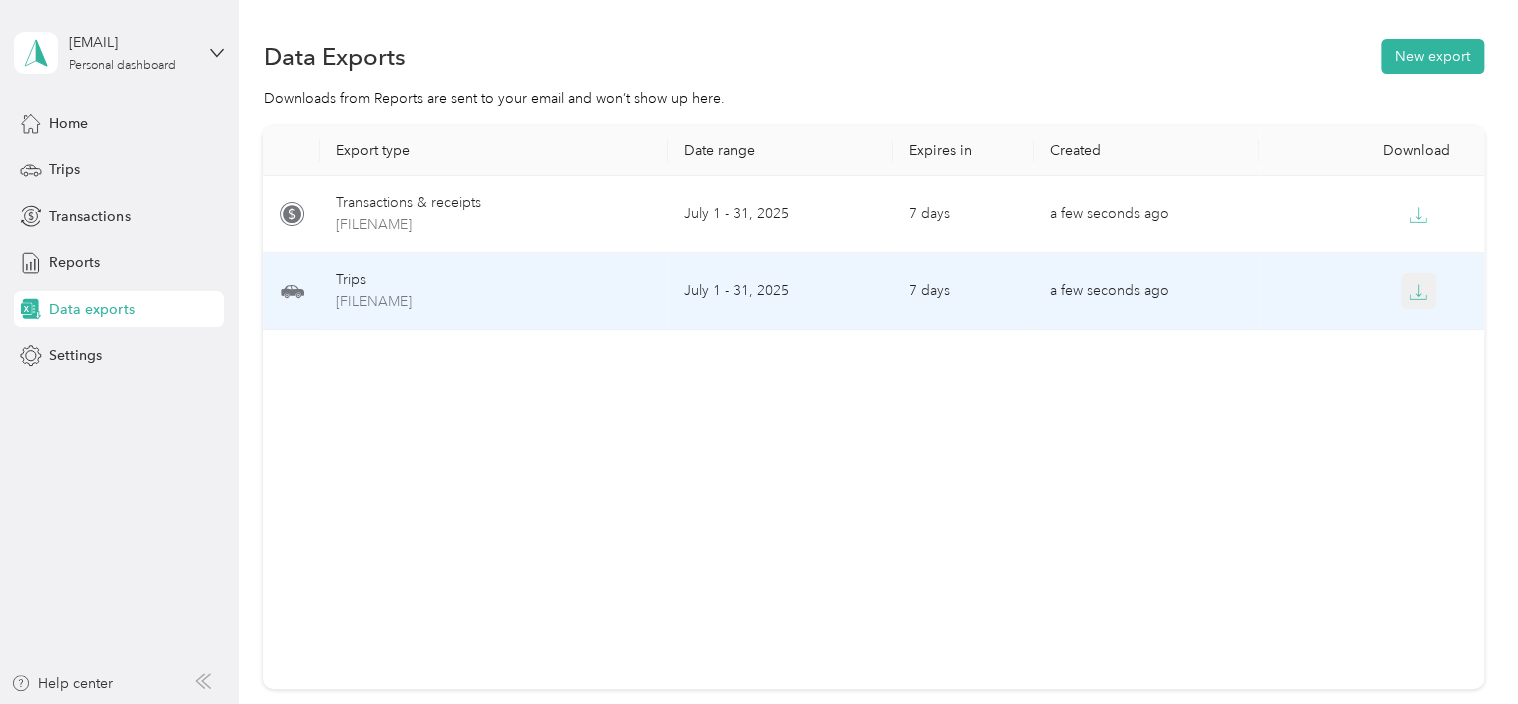 click at bounding box center (1419, 291) 